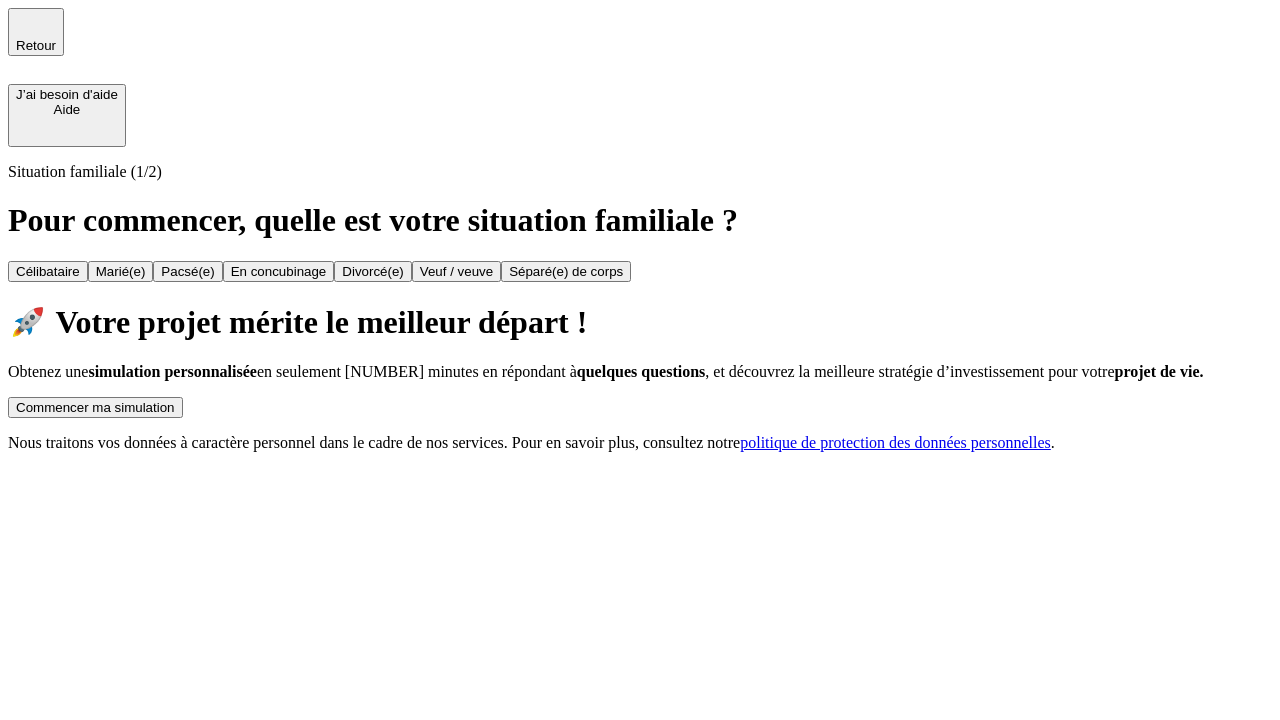 scroll, scrollTop: 0, scrollLeft: 0, axis: both 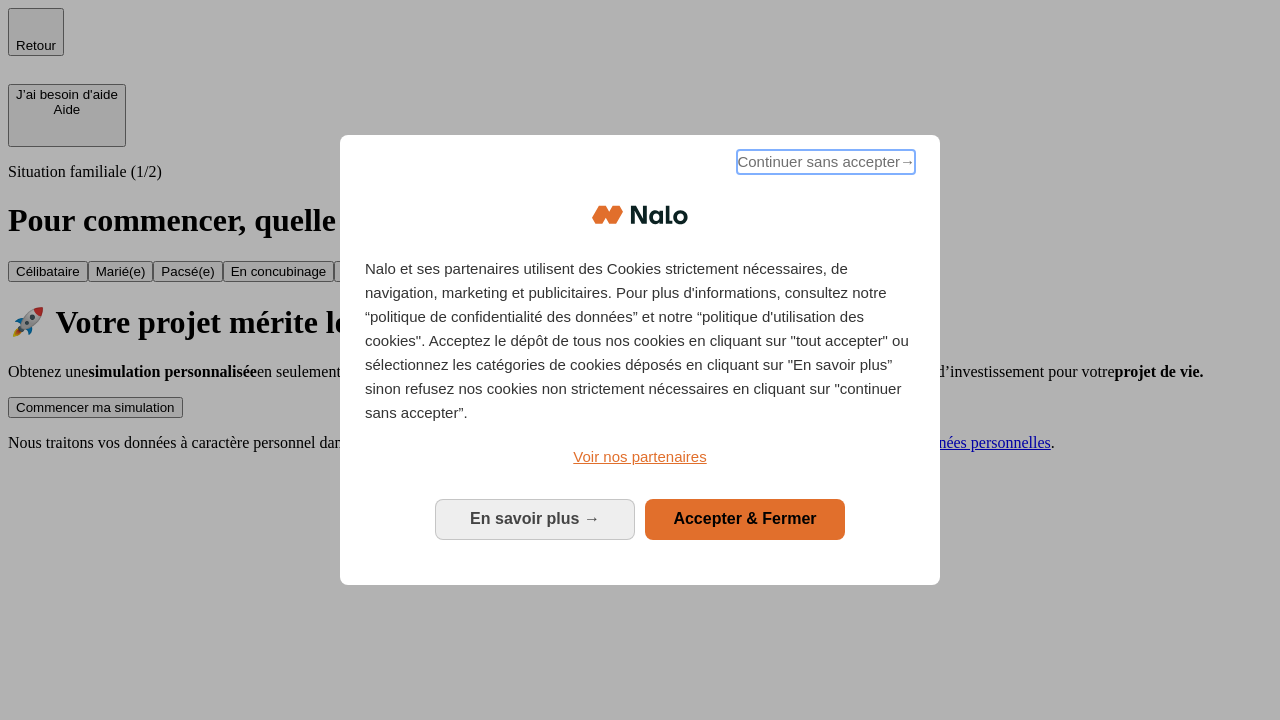 click on "Continuer sans accepter  →" at bounding box center [826, 162] 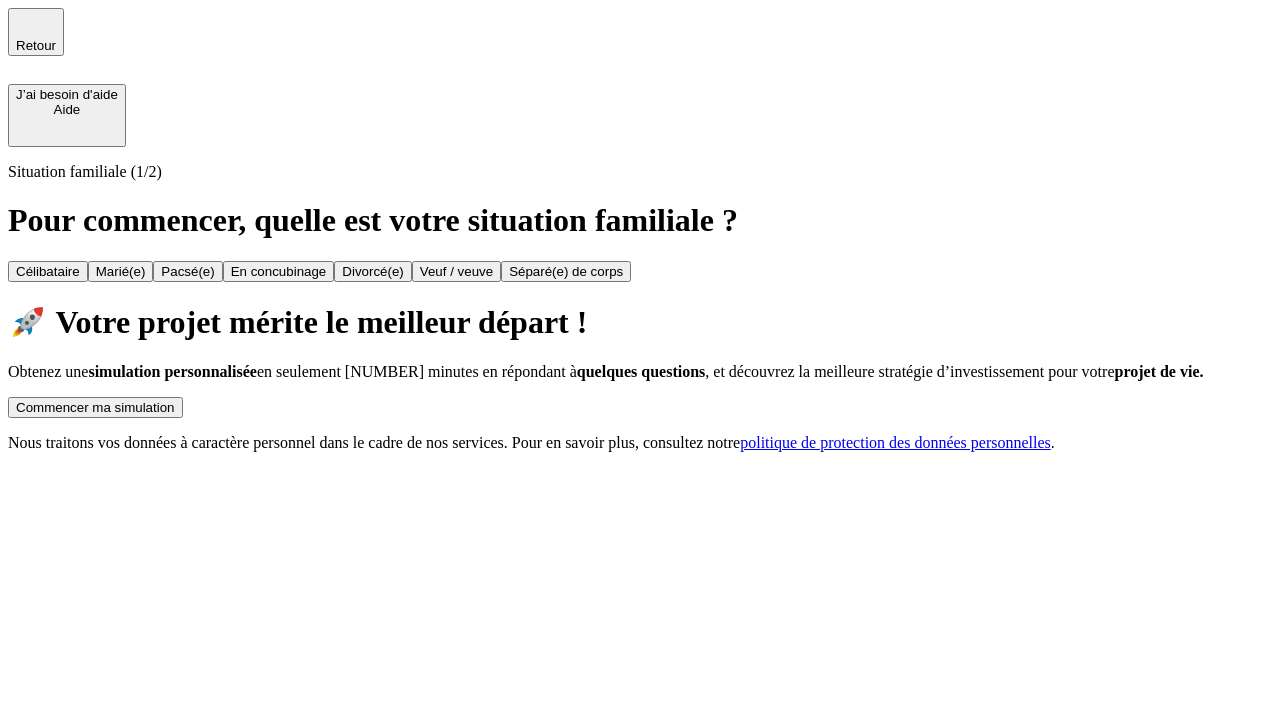click on "Commencer ma simulation" at bounding box center (95, 407) 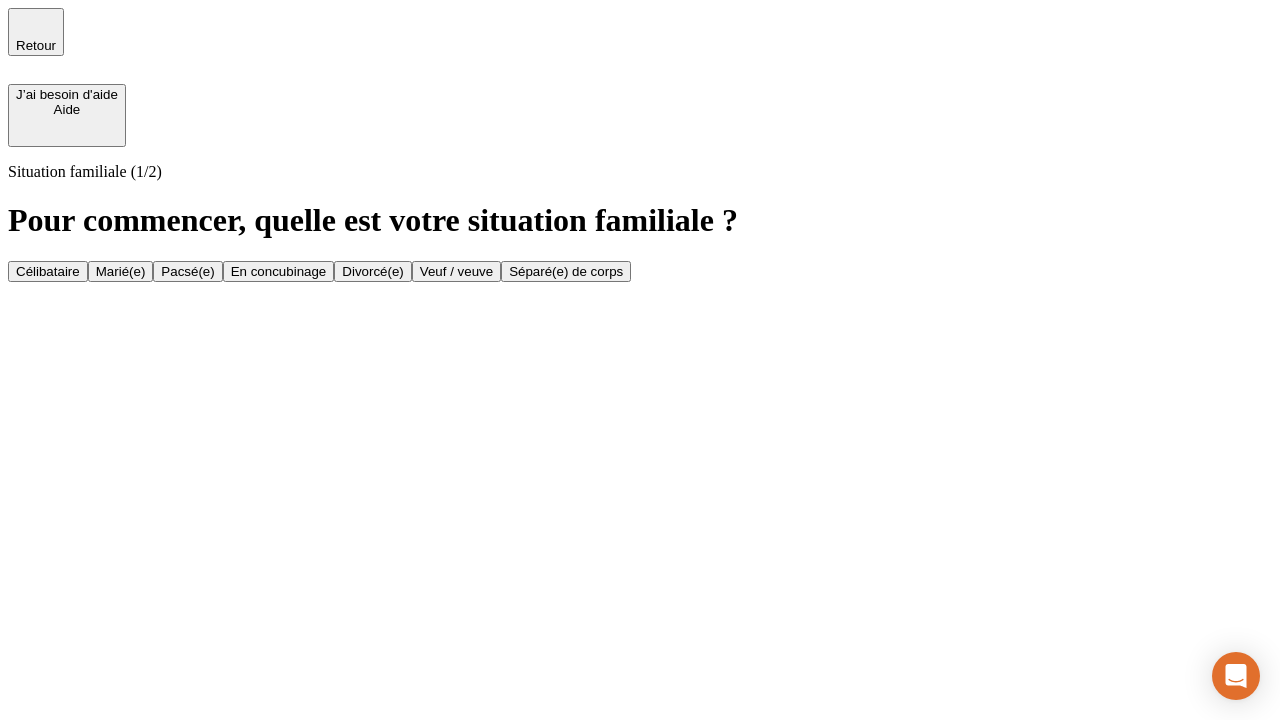 click on "En concubinage" at bounding box center [279, 271] 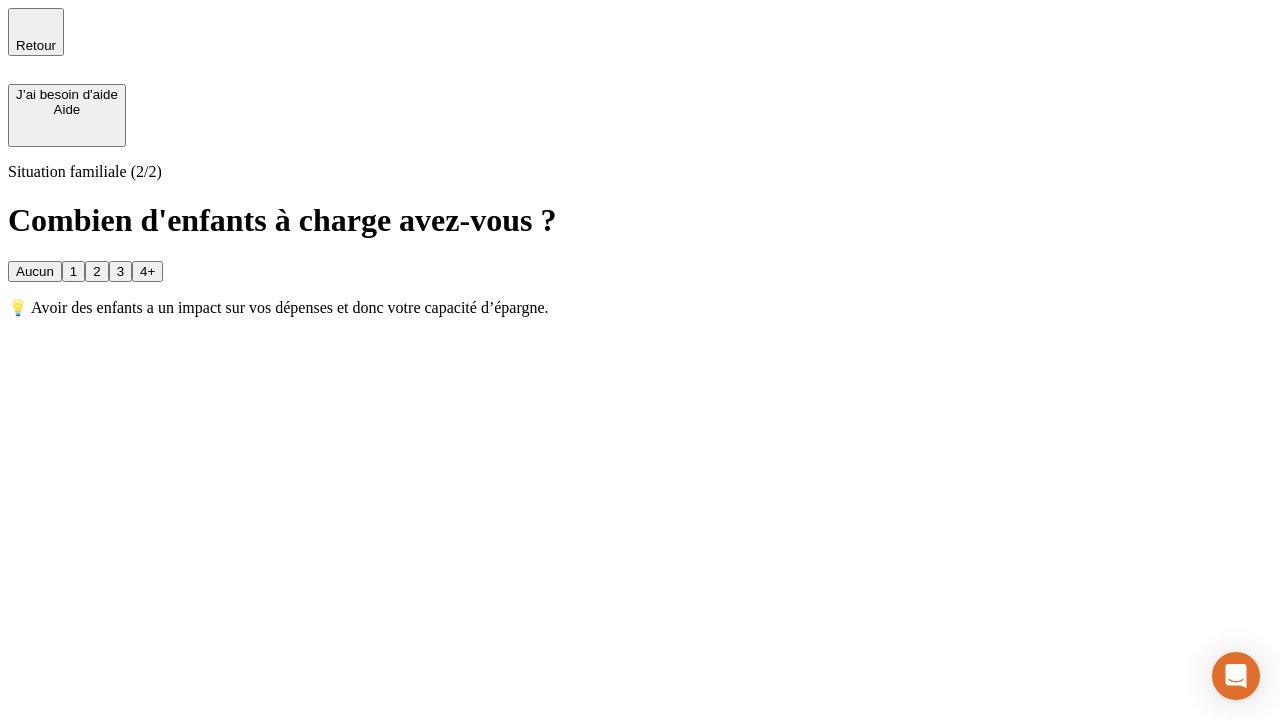 click on "2" at bounding box center (96, 271) 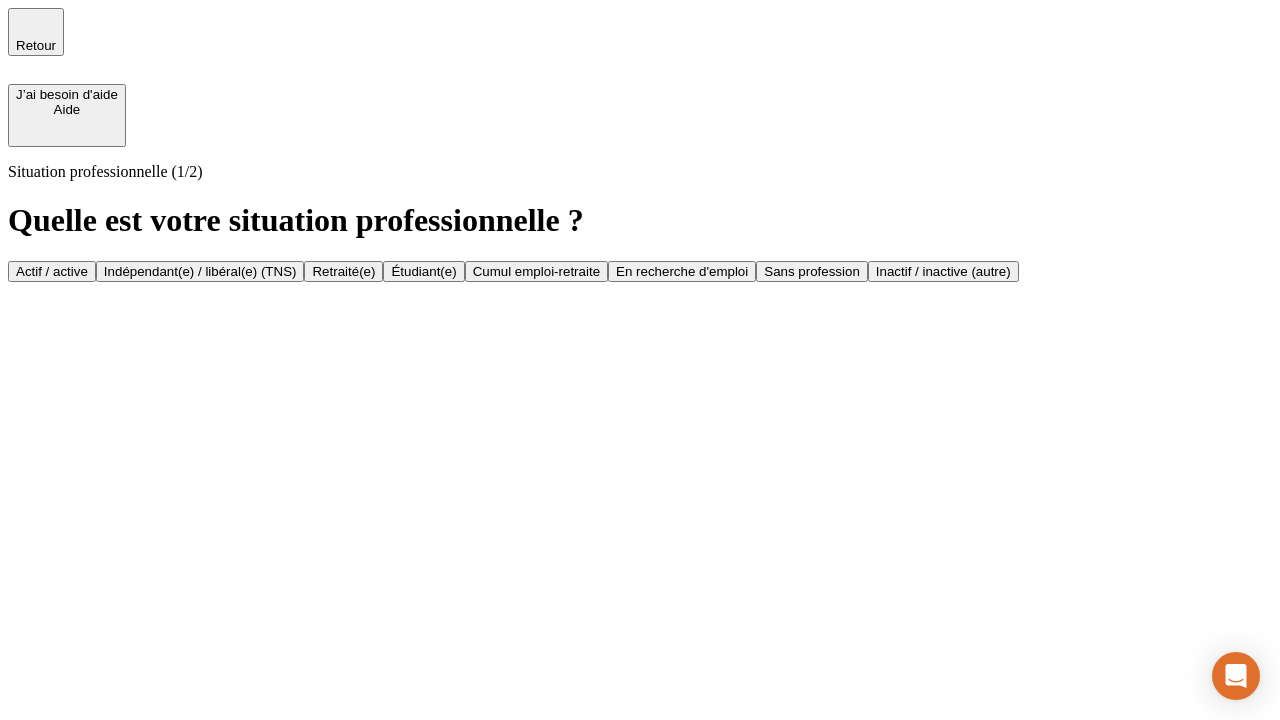 click on "Indépendant(e) / libéral(e) (TNS)" at bounding box center [200, 271] 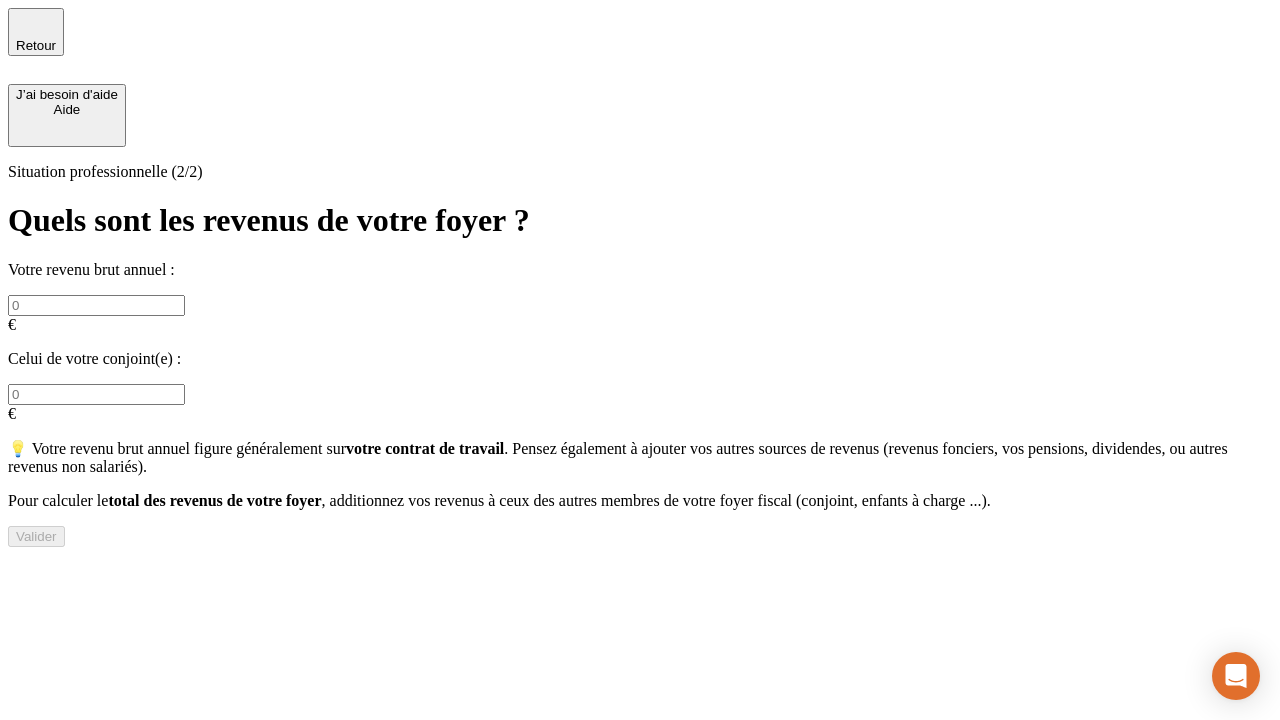 click at bounding box center [96, 305] 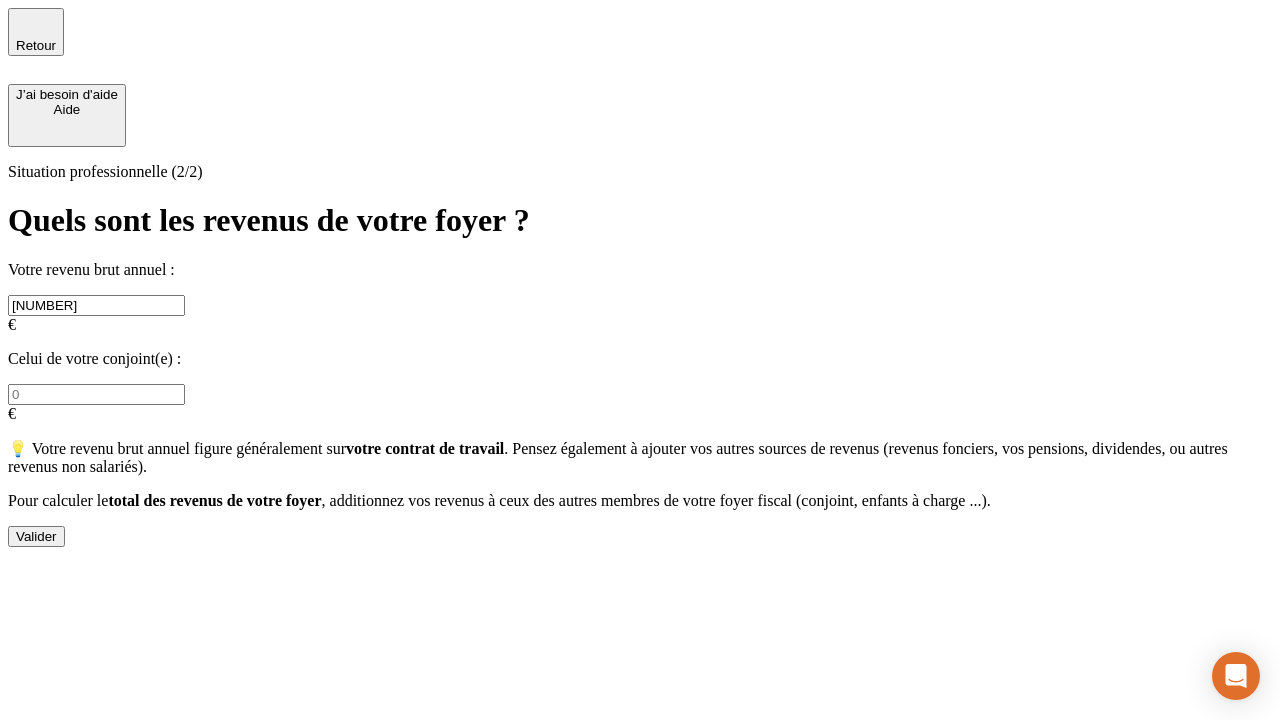 type on "[NUMBER]" 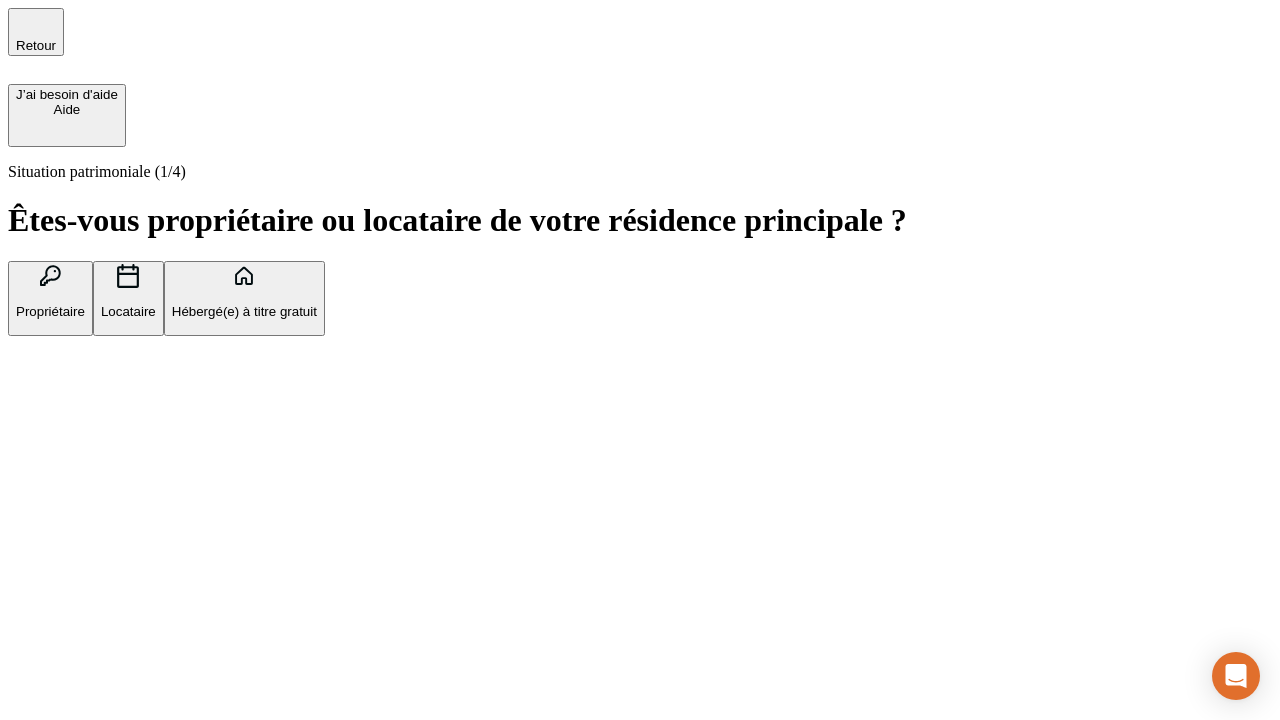 click on "Locataire" at bounding box center [128, 311] 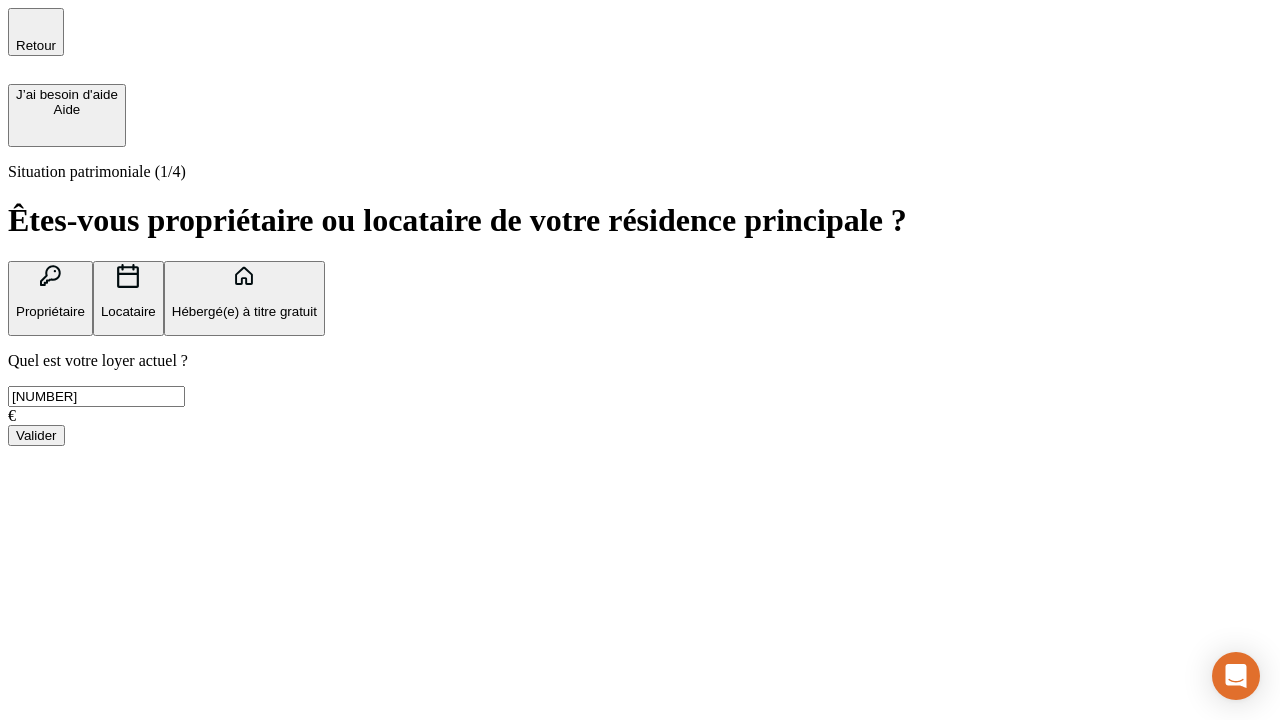 type on "[NUMBER]" 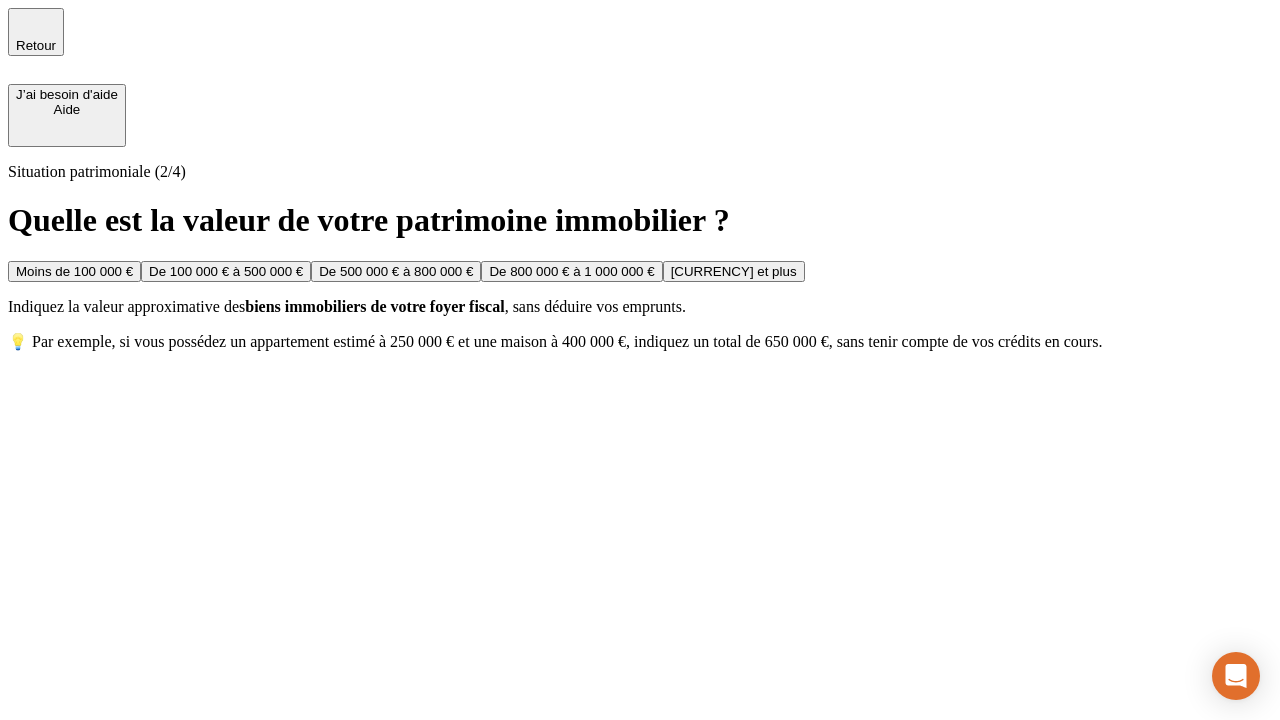 click on "Moins de 100 000 €" at bounding box center (74, 271) 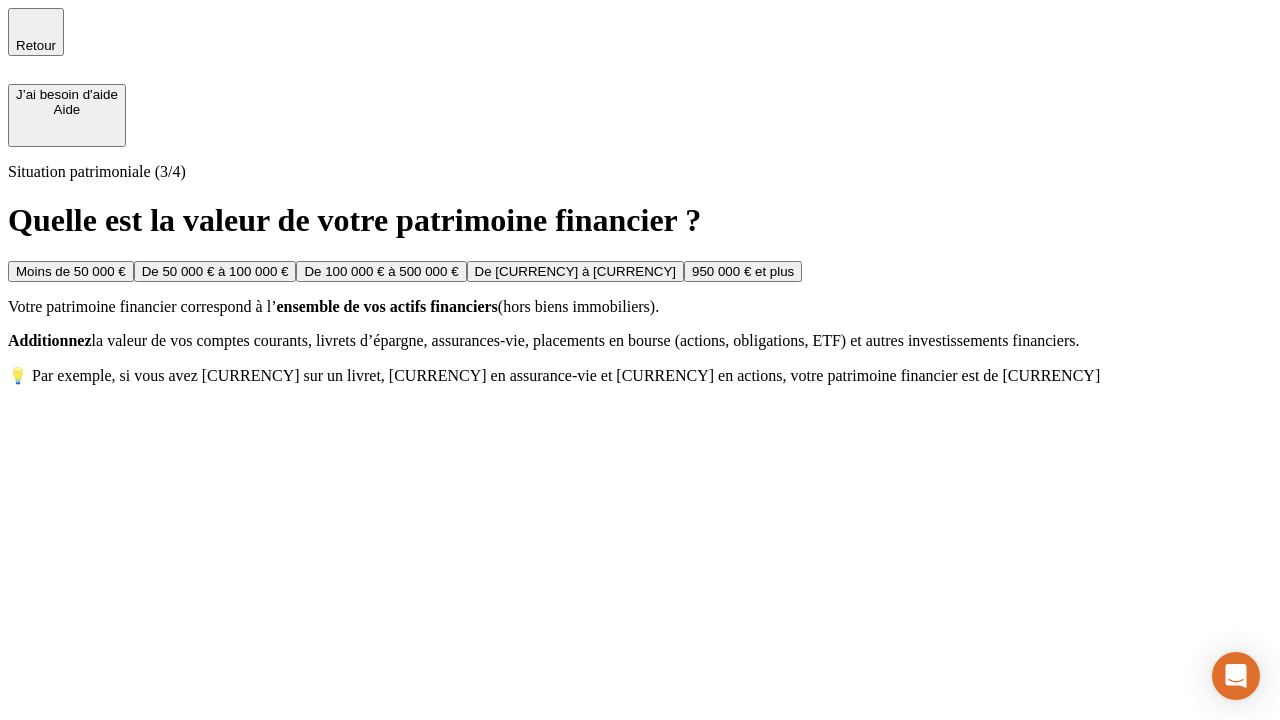 click on "Moins de 50 000 €" at bounding box center [71, 271] 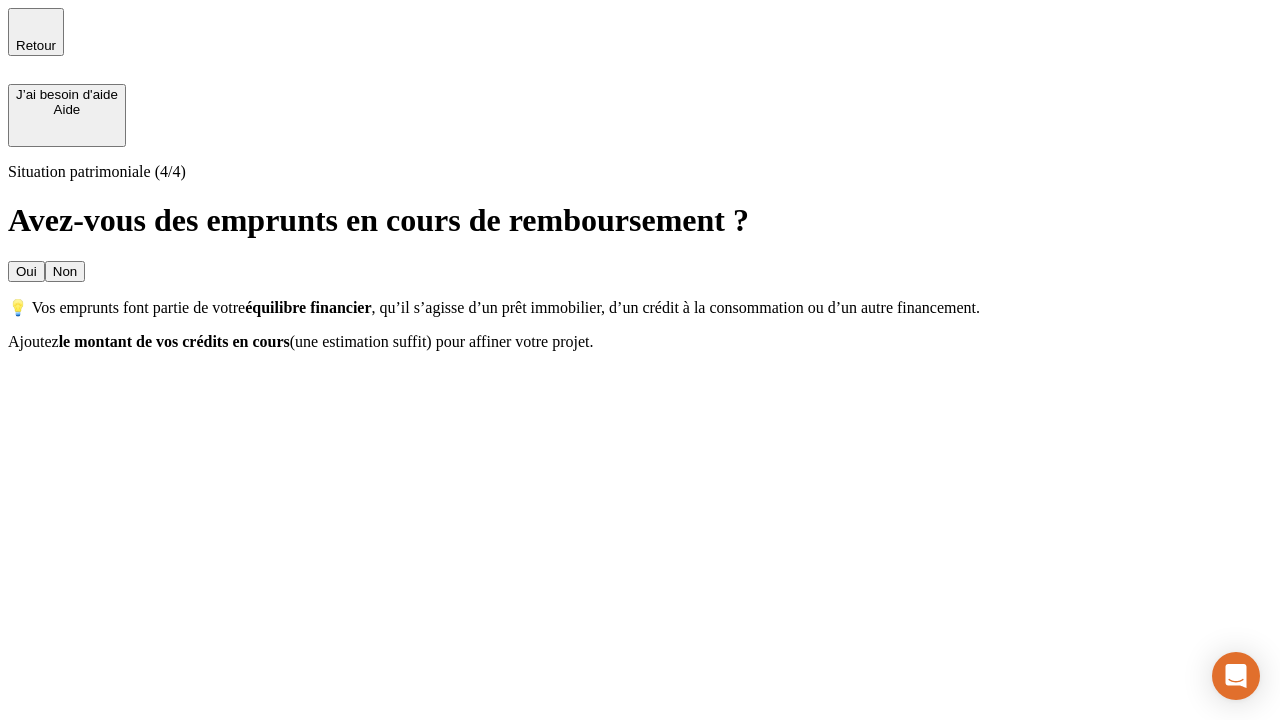 click on "Non" at bounding box center (65, 271) 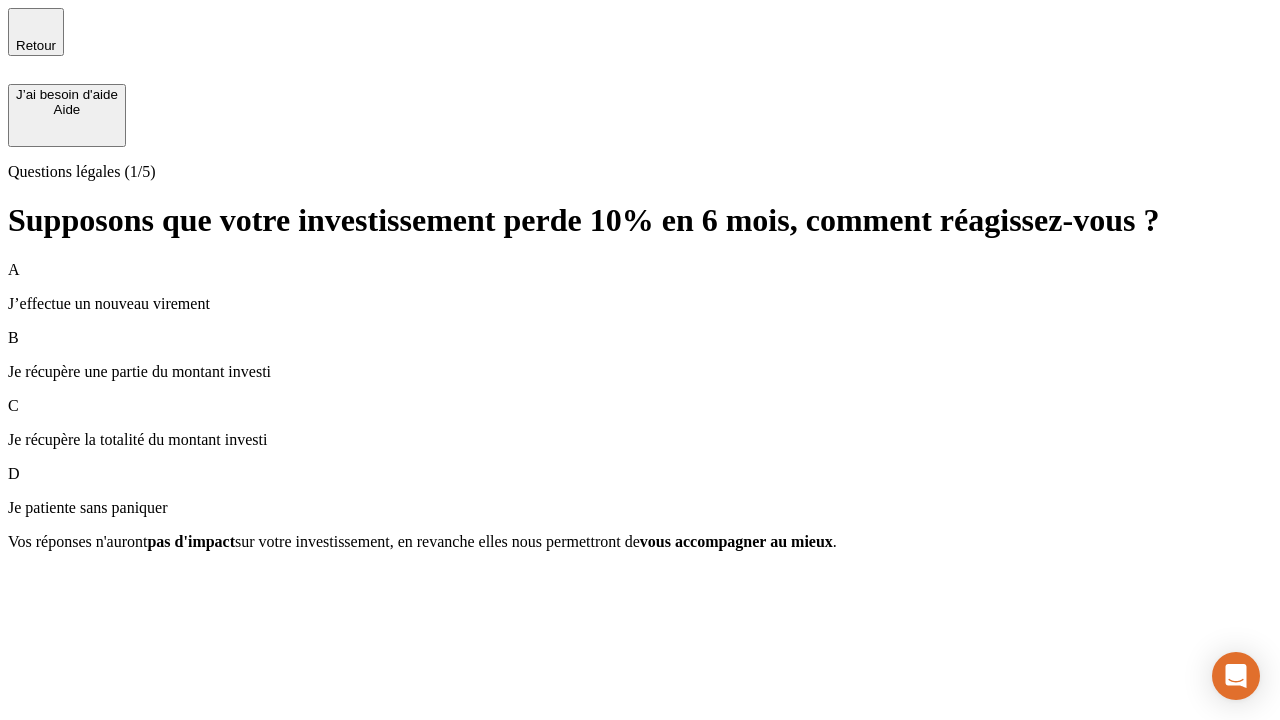 click on "A J’effectue un nouveau virement" at bounding box center (640, 287) 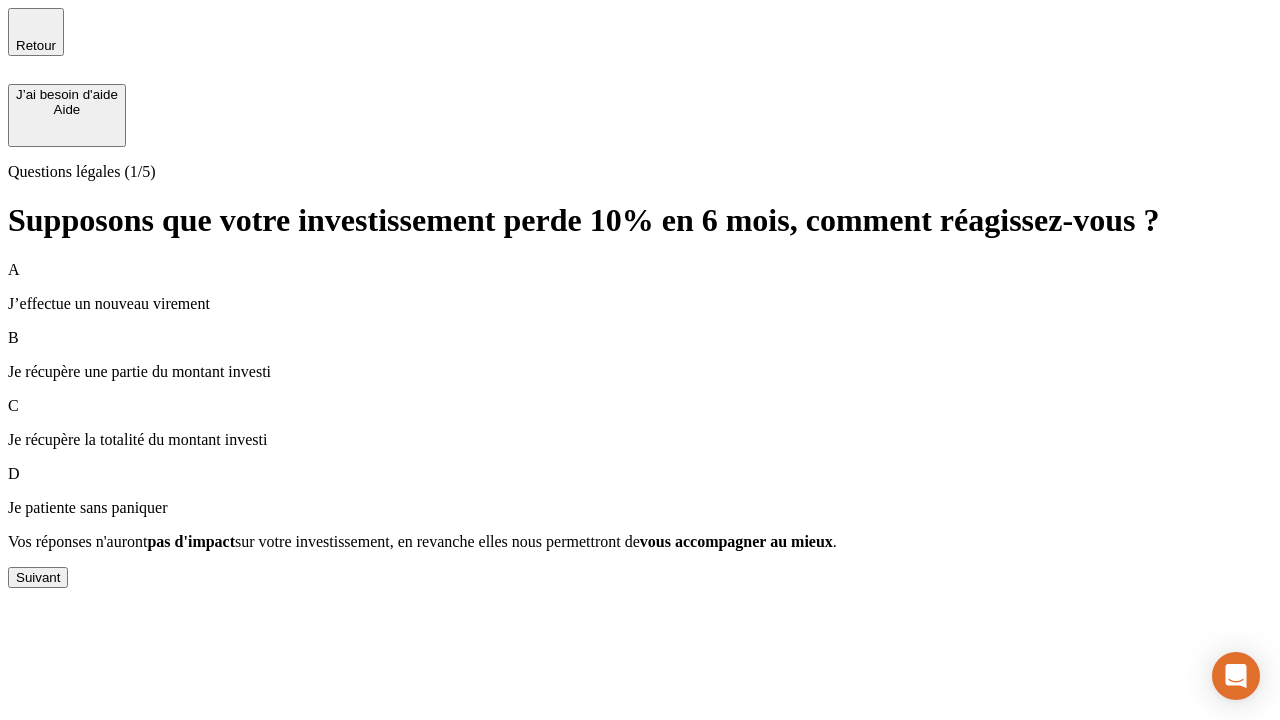 click on "Suivant" at bounding box center (38, 577) 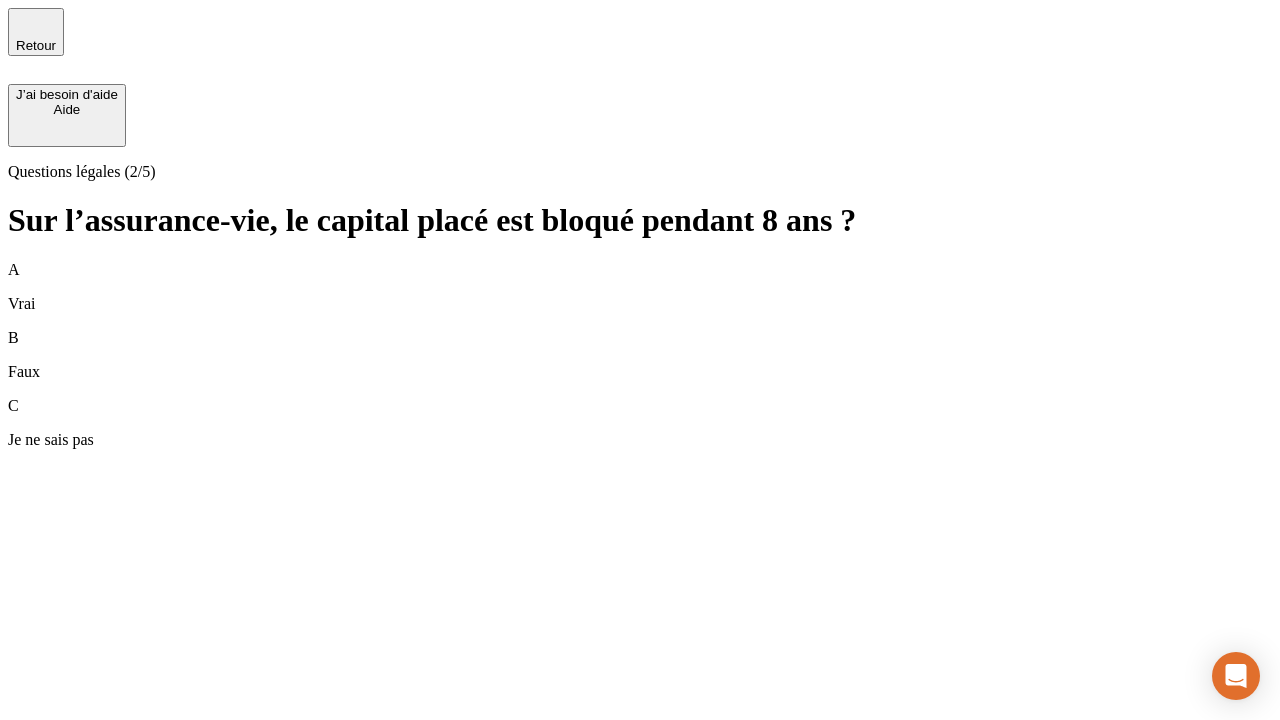 click on "A Vrai" at bounding box center [640, 287] 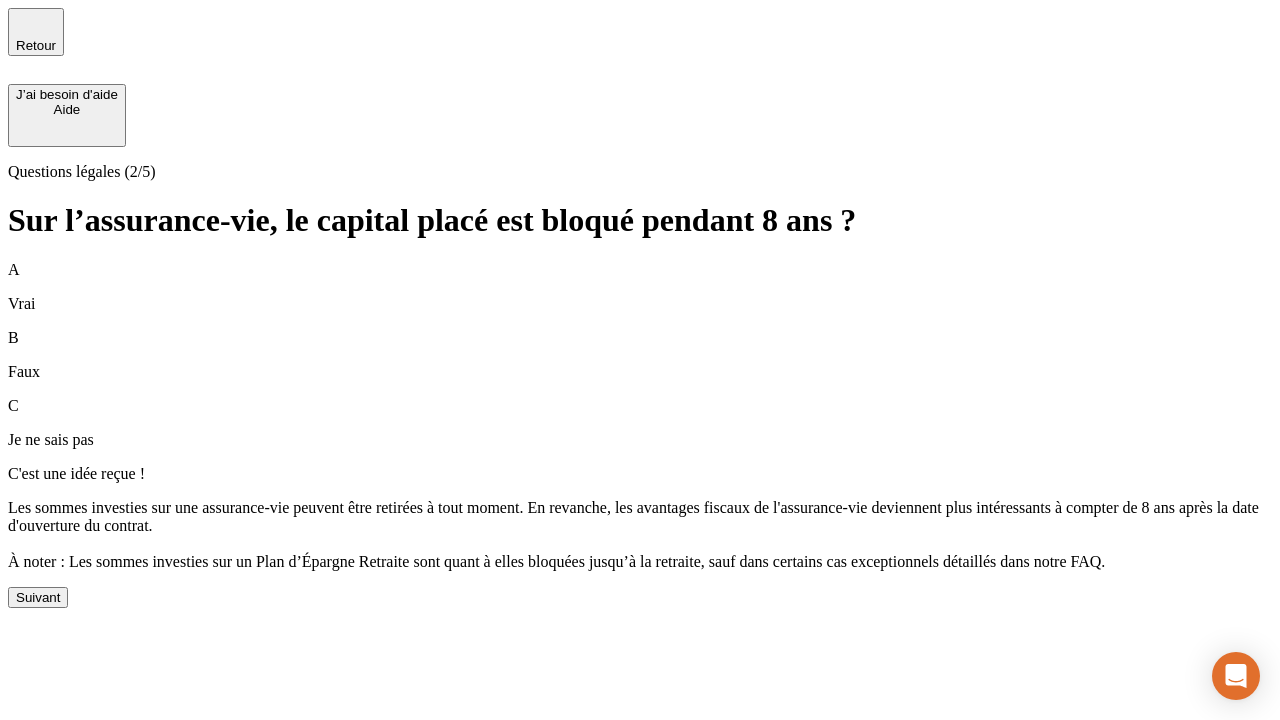 click on "Suivant" at bounding box center (38, 597) 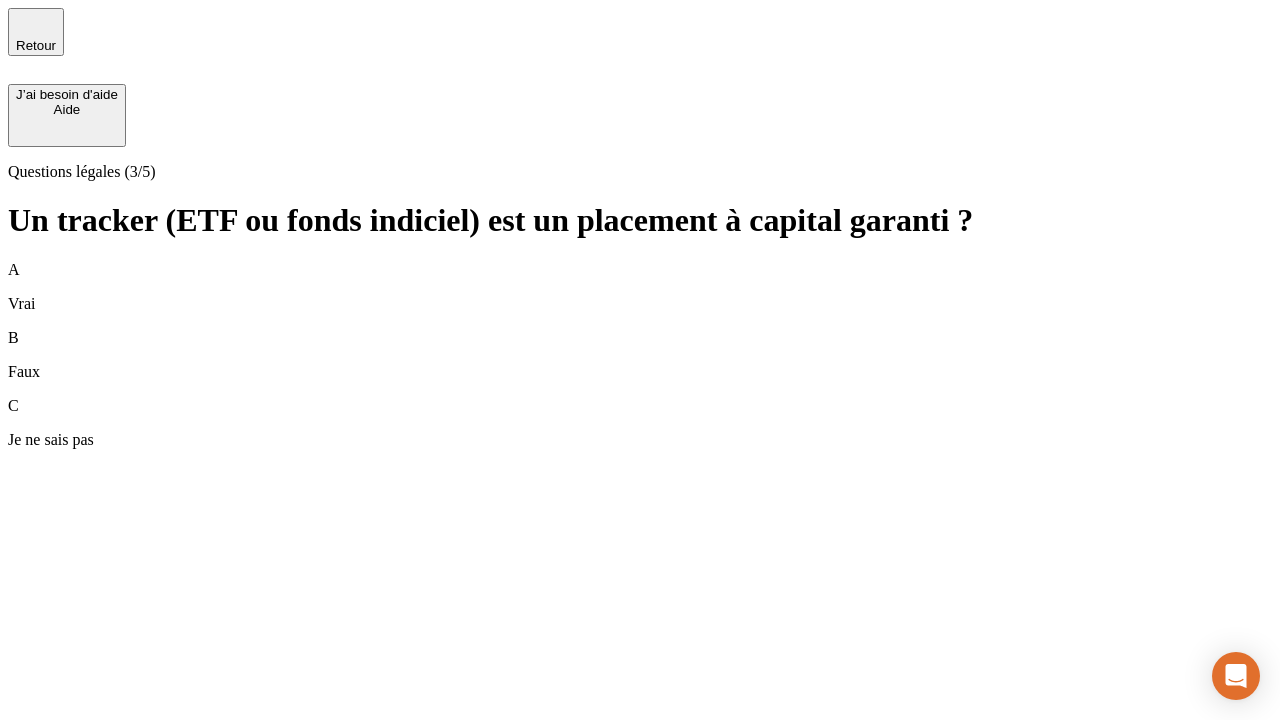 click on "A Vrai" at bounding box center (640, 287) 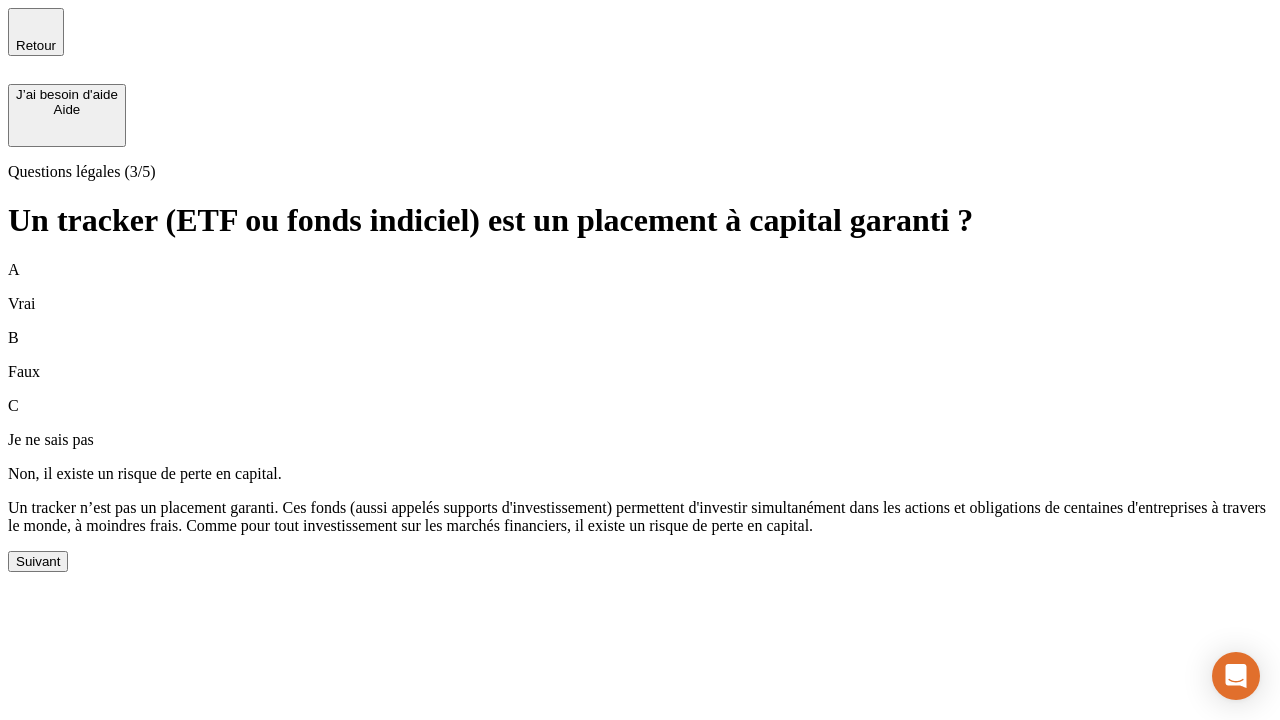 click on "Suivant" at bounding box center [38, 561] 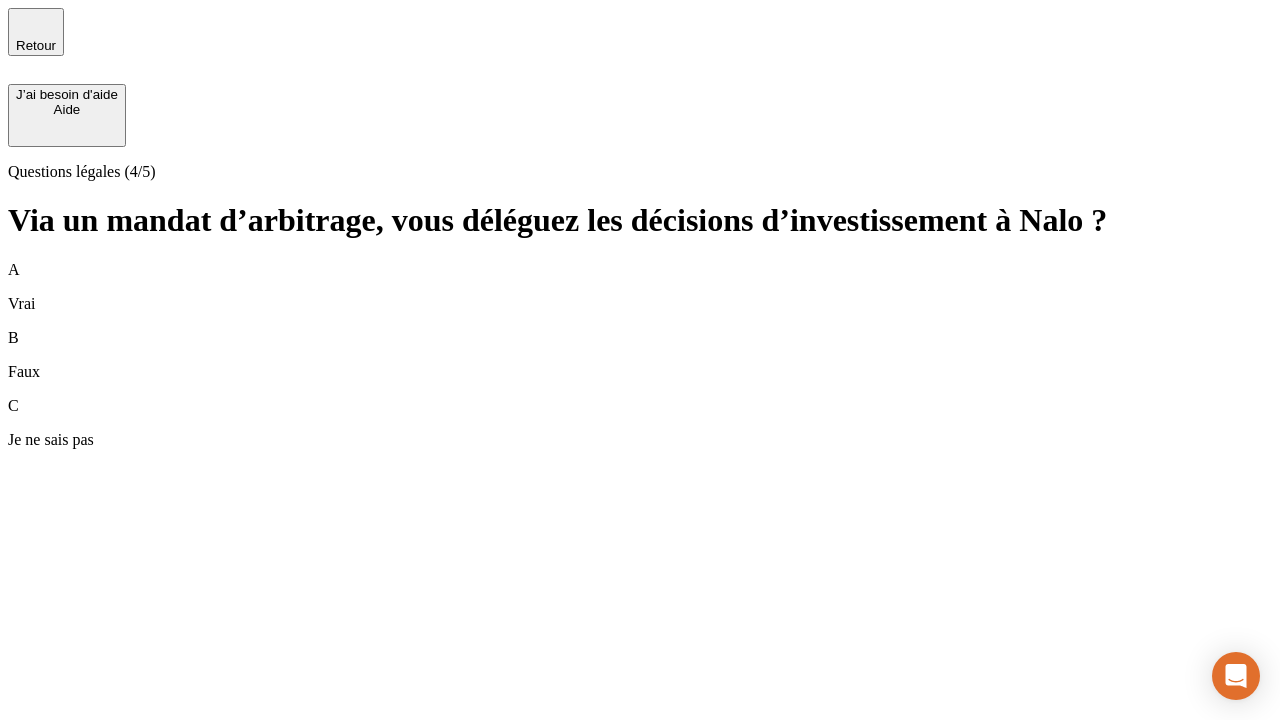 click on "A Vrai" at bounding box center (640, 287) 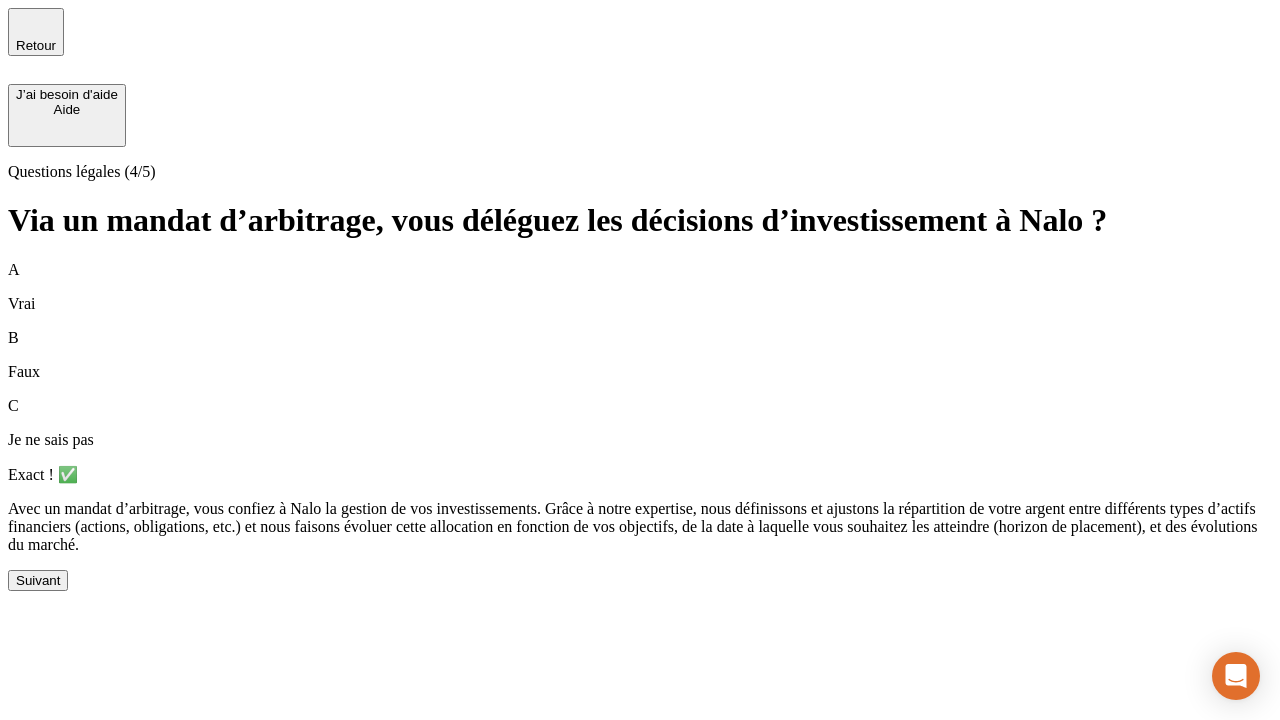 click on "Suivant" at bounding box center [38, 580] 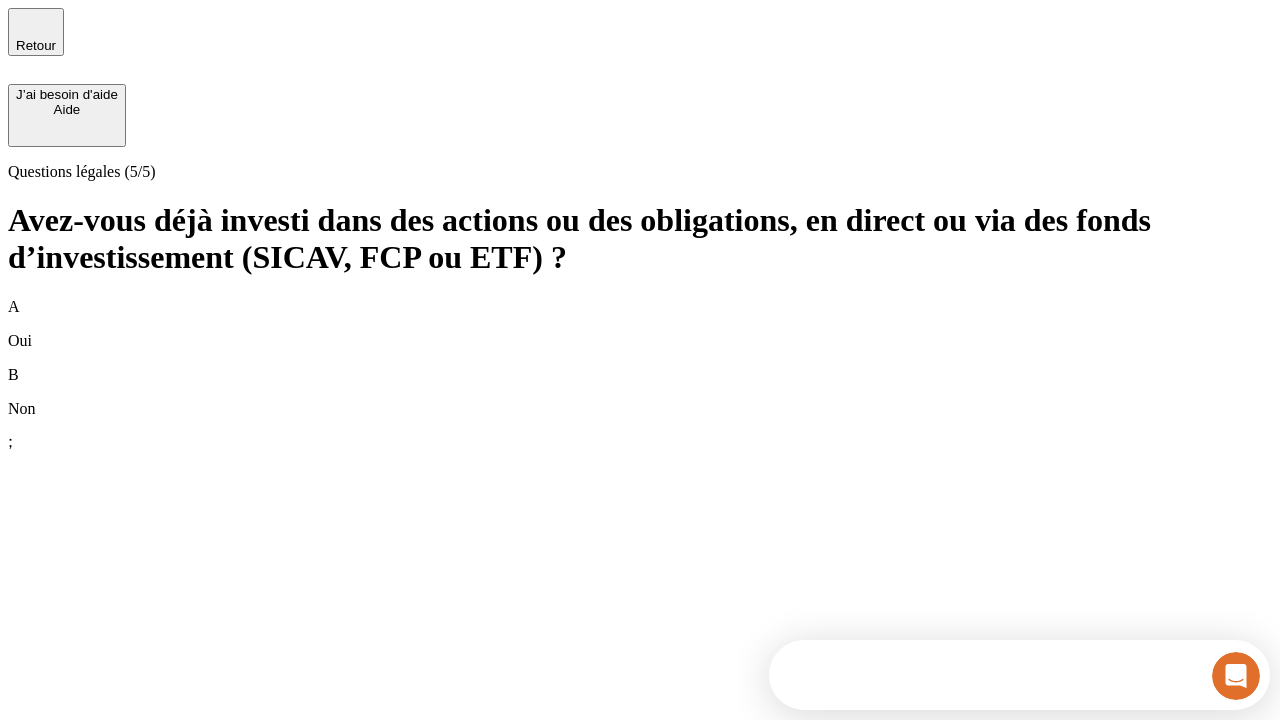 scroll, scrollTop: 0, scrollLeft: 0, axis: both 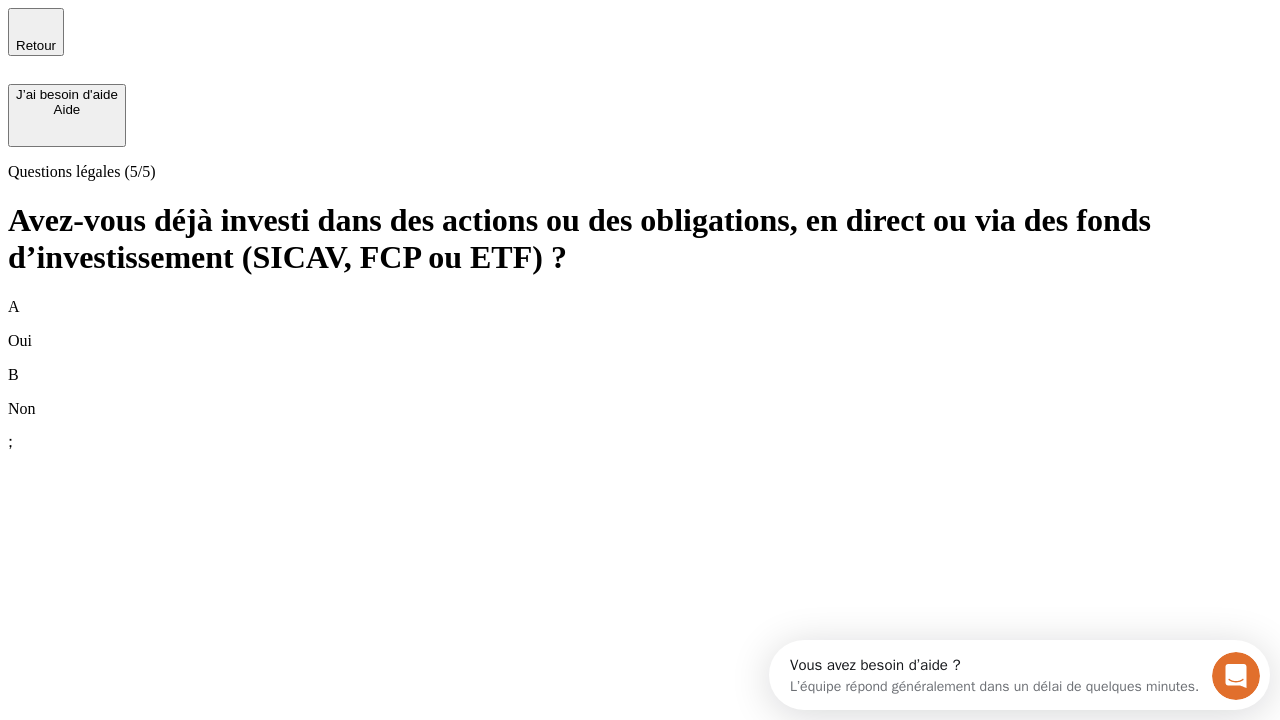 click on "B Non" at bounding box center [640, 392] 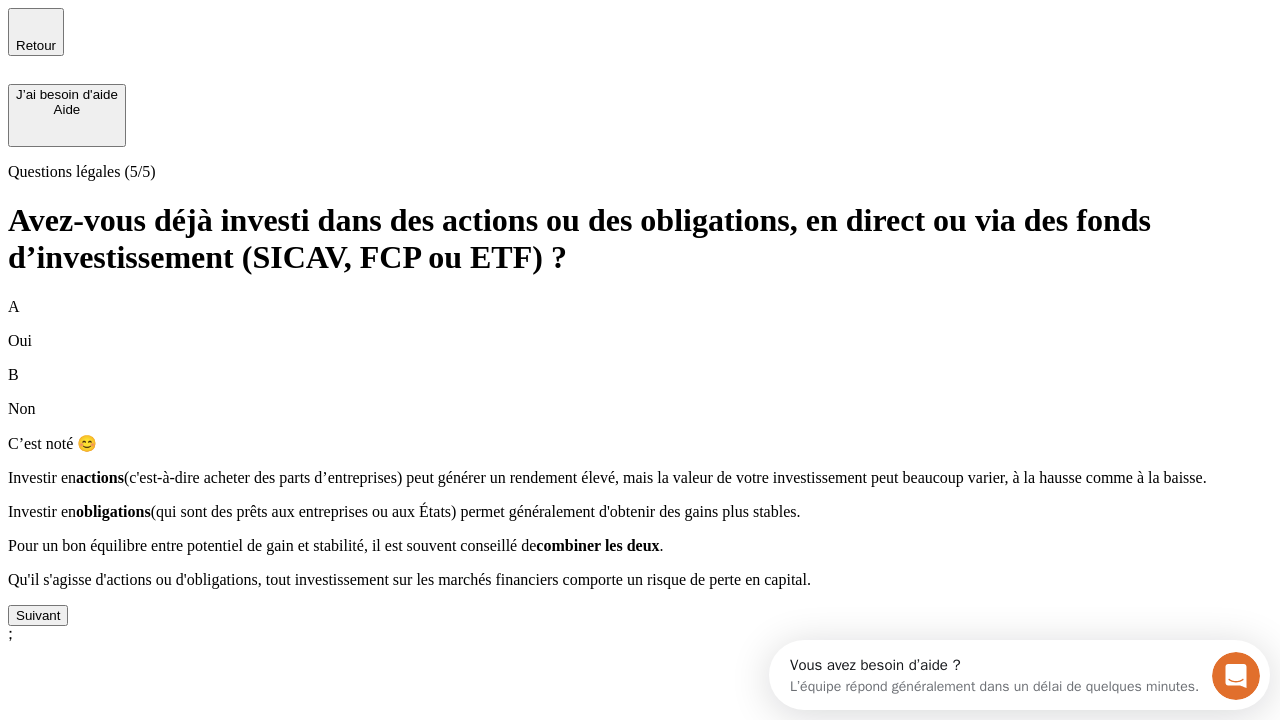 click on "Suivant" at bounding box center (38, 615) 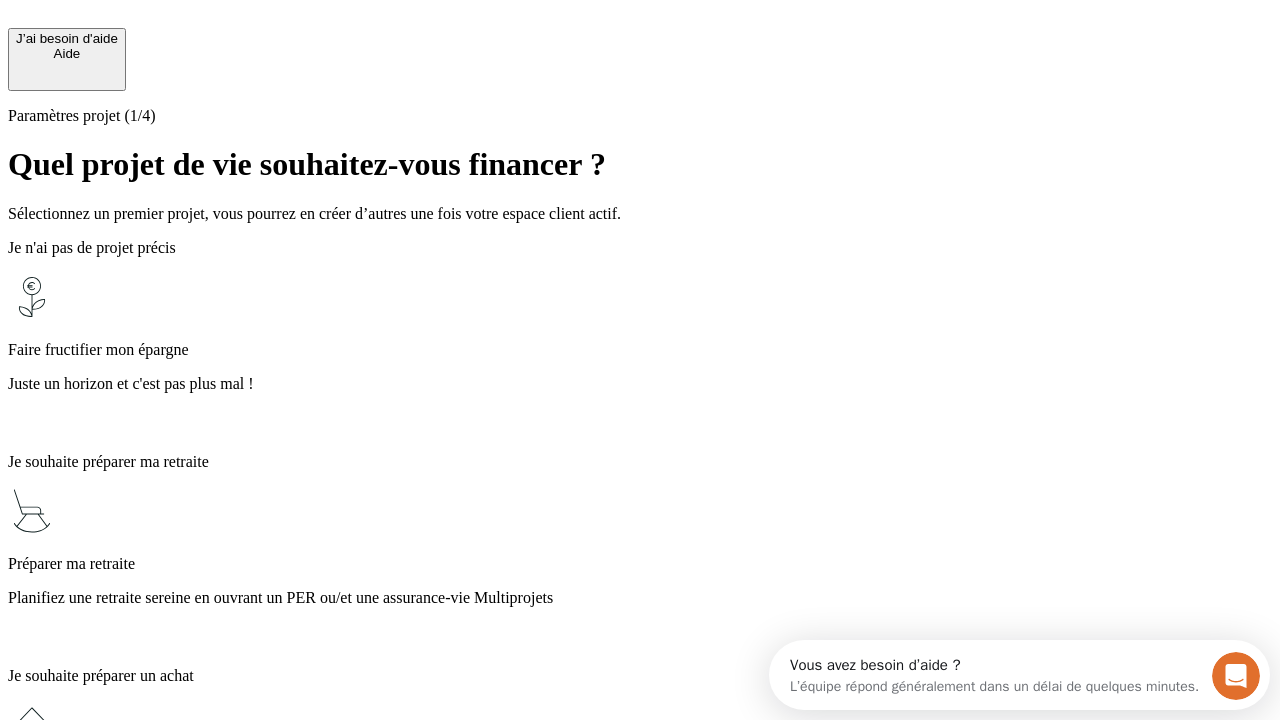 click on "Planifiez une retraite sereine en ouvrant un PER ou/et une assurance-vie Multiprojets" at bounding box center [640, 598] 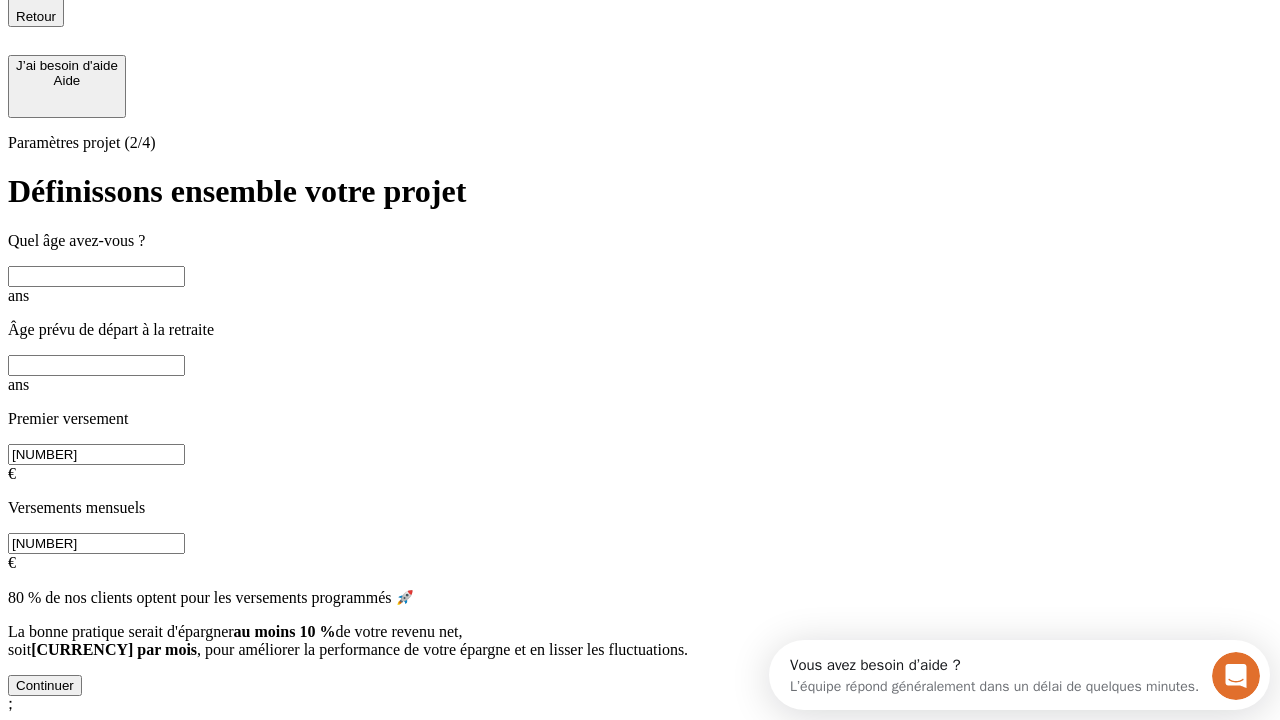scroll, scrollTop: 18, scrollLeft: 0, axis: vertical 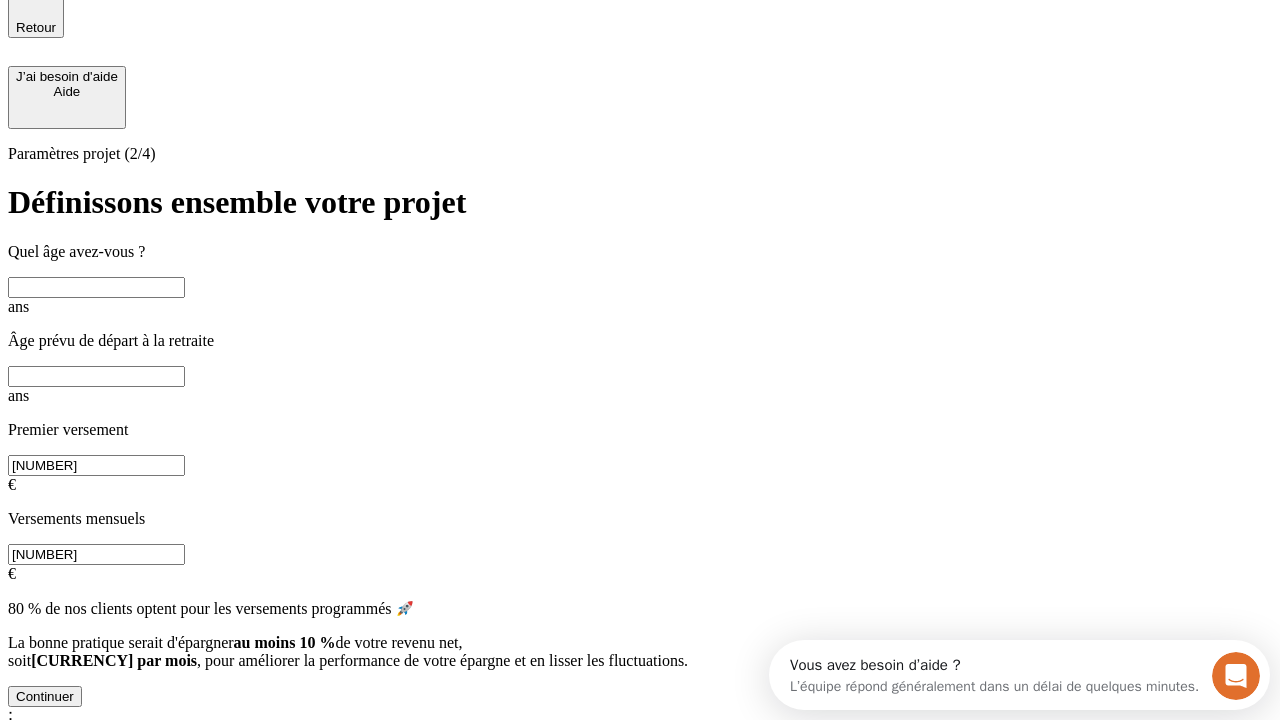 click at bounding box center (96, 287) 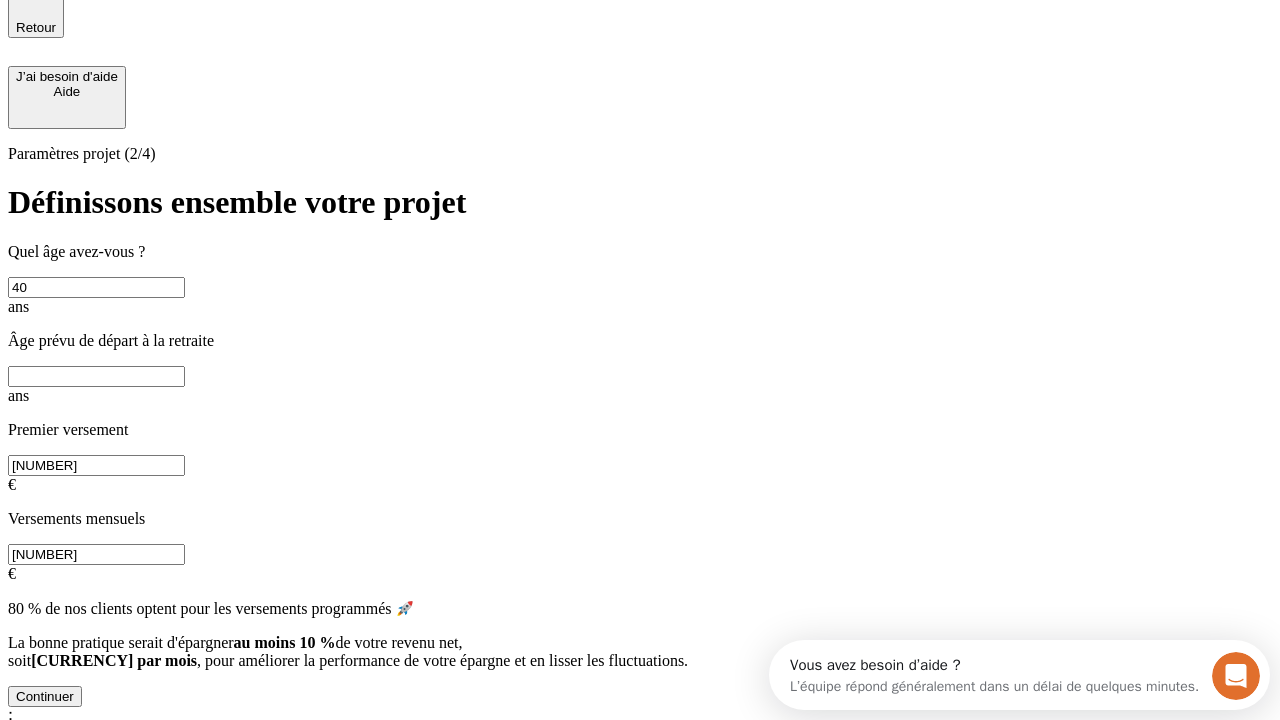type on "40" 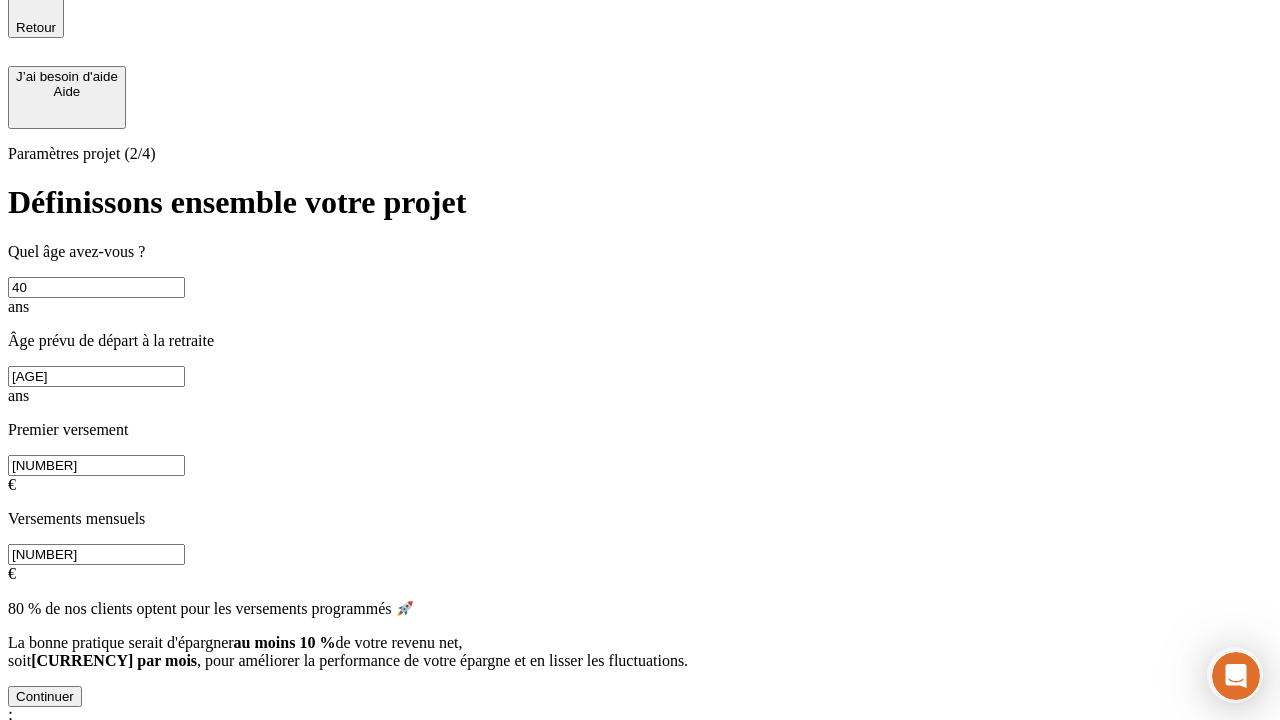 type on "[AGE]" 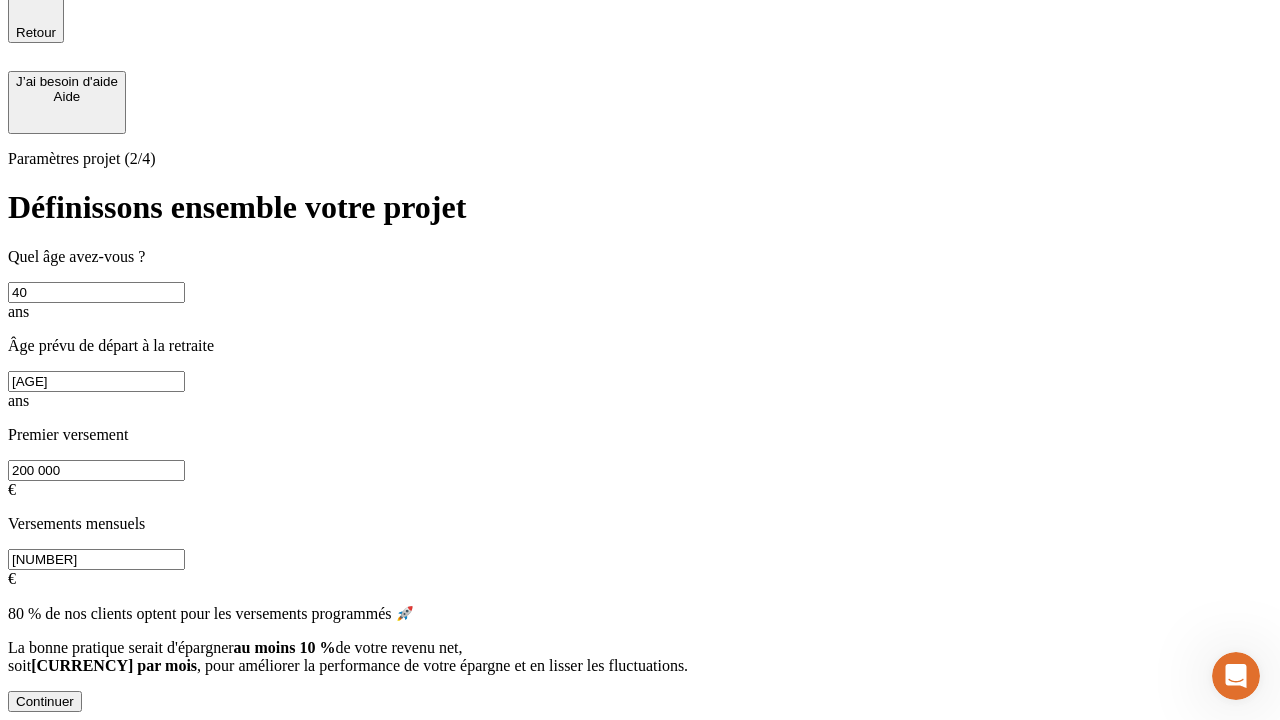 scroll, scrollTop: 0, scrollLeft: 0, axis: both 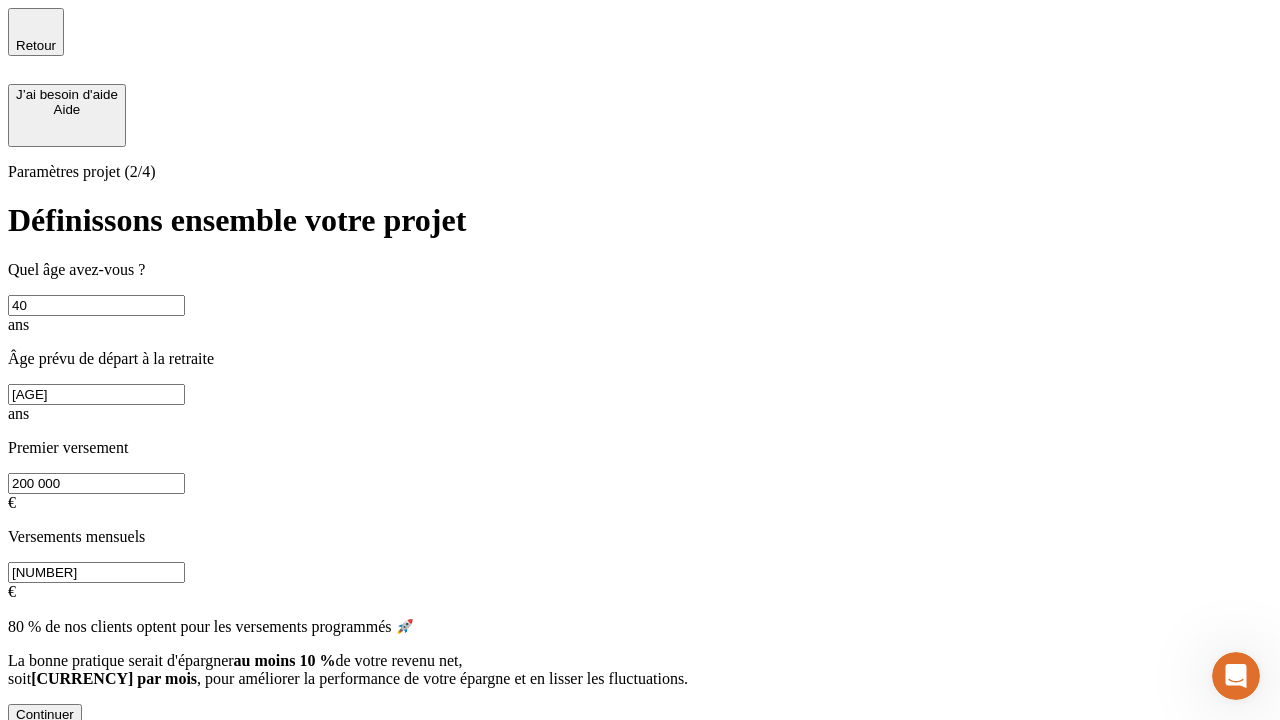 type on "200 000" 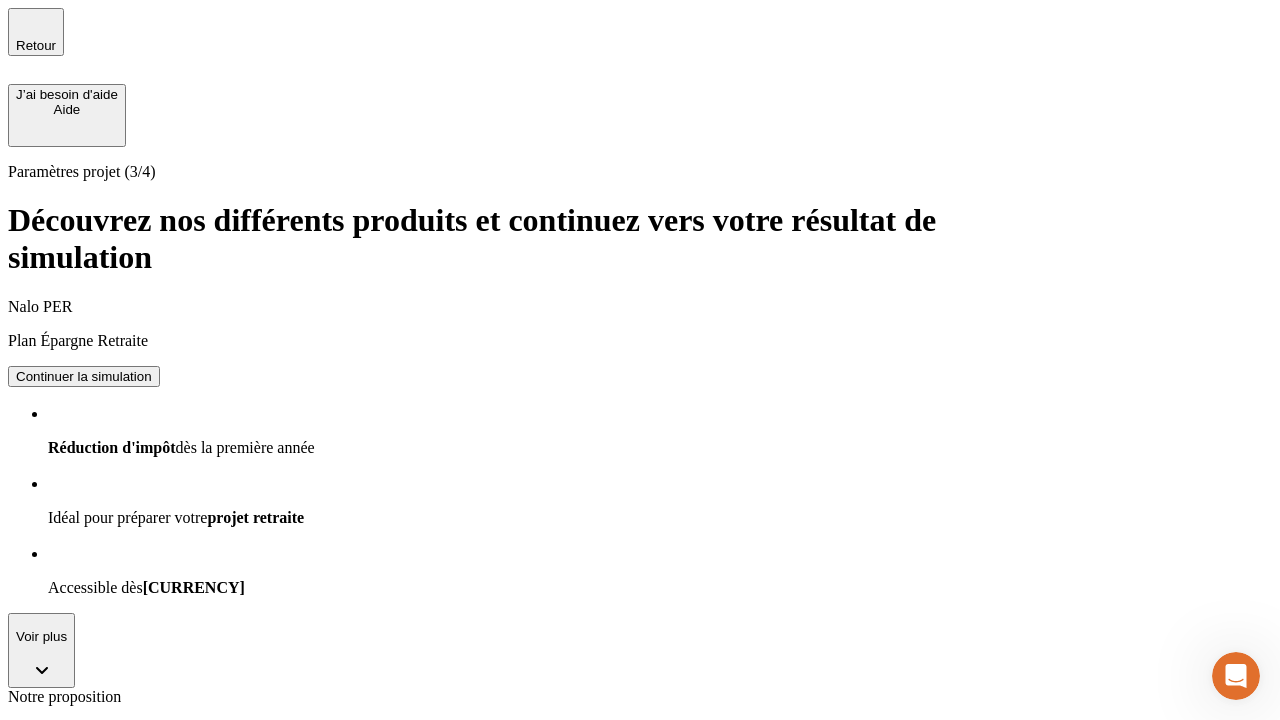 click on "Continuer la simulation" at bounding box center [84, 800] 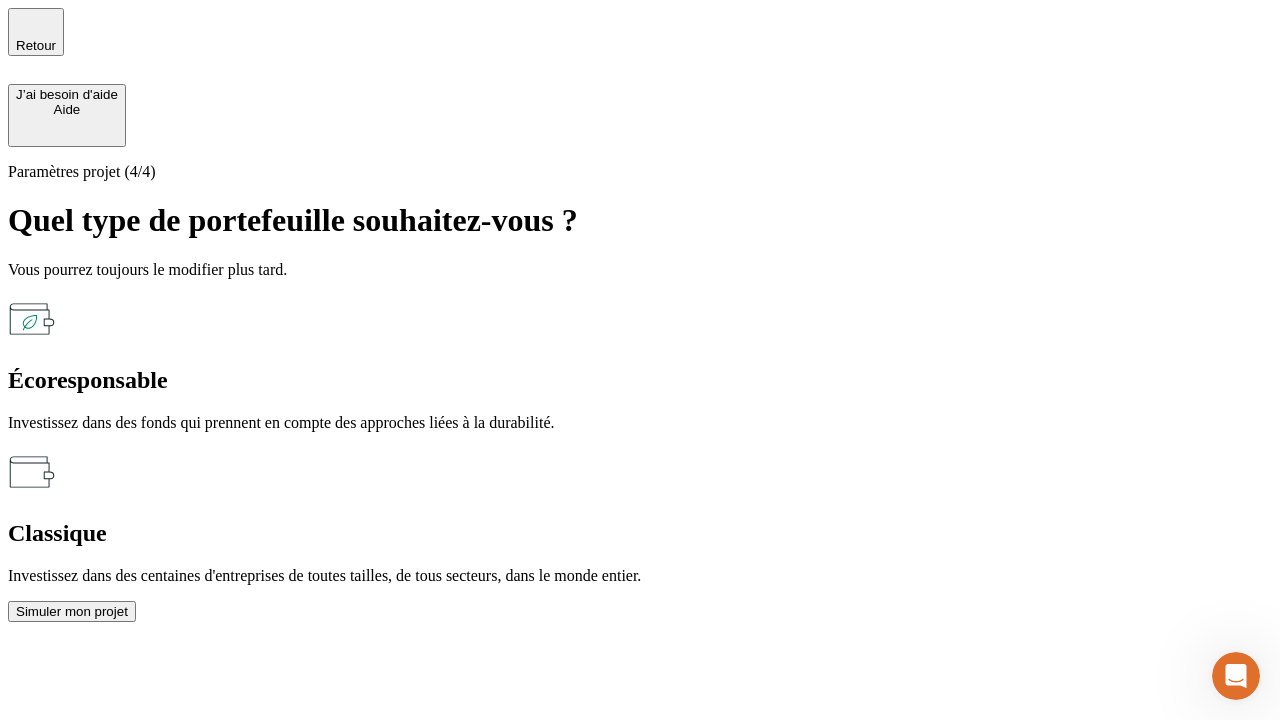 click on "Classique" at bounding box center [640, 533] 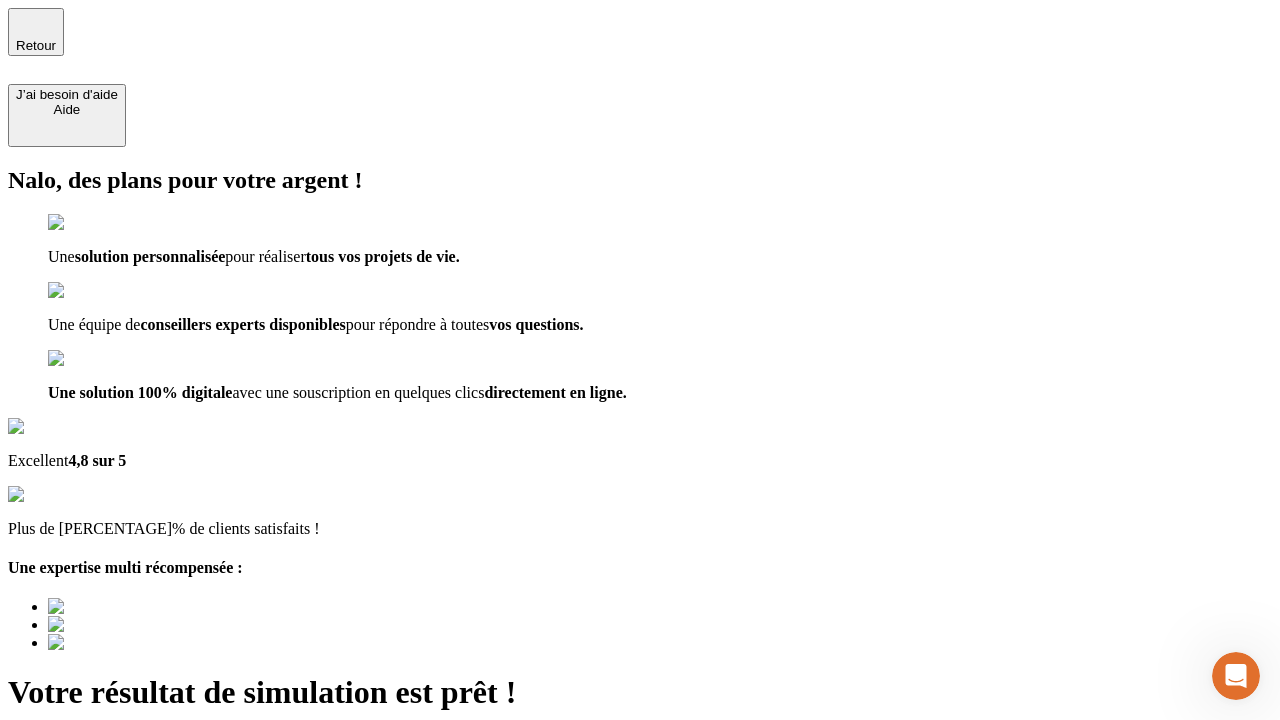 click on "Découvrir ma simulation" at bounding box center (87, 881) 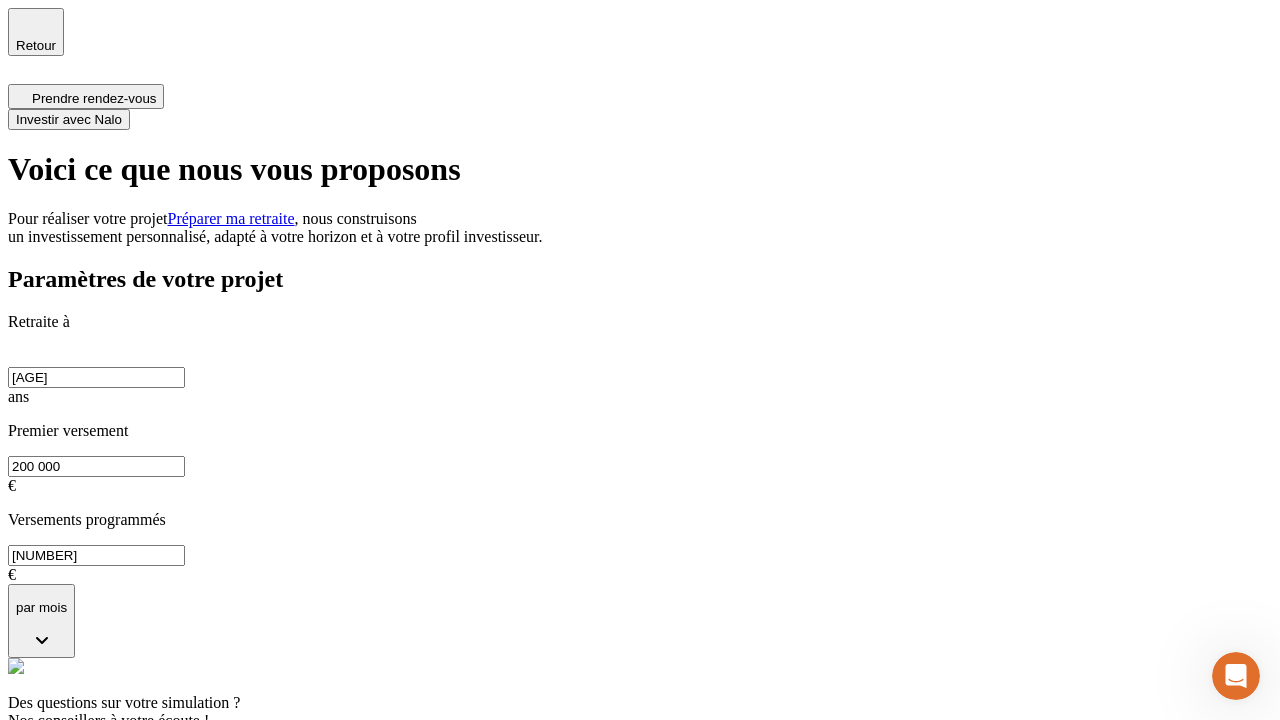 click on "Investir avec Nalo" at bounding box center (69, 119) 